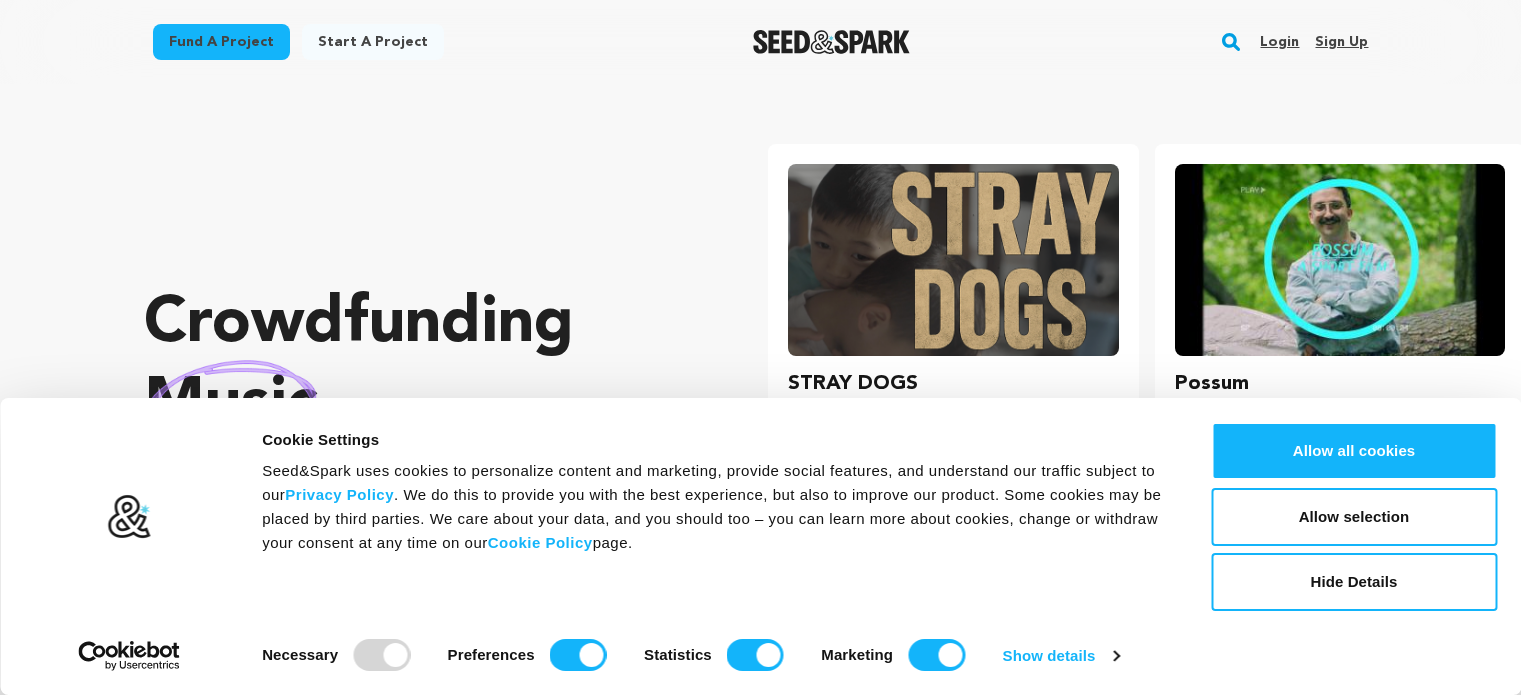 scroll, scrollTop: 0, scrollLeft: 0, axis: both 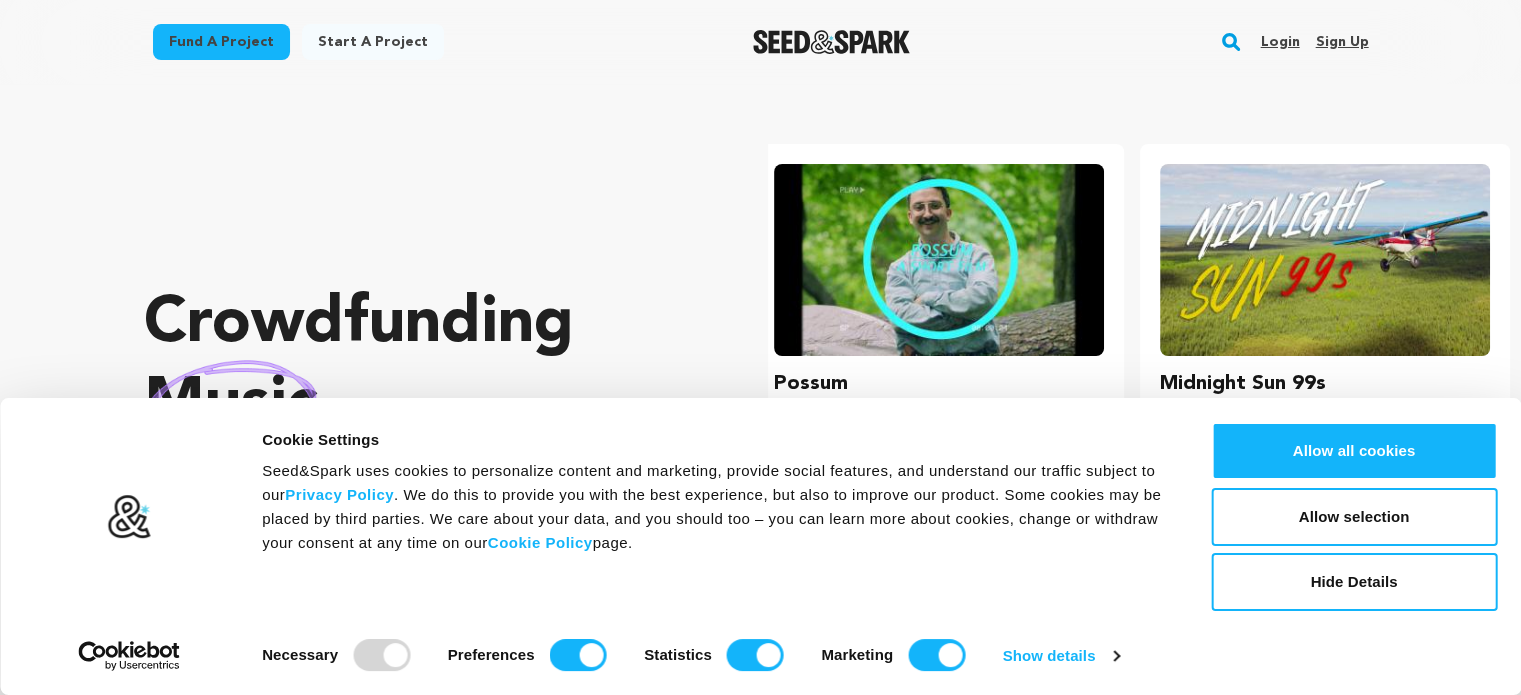 click on "Crowdfunding
music
that  matters .
Seed&Spark is where creators and audiences work together to bring incredible new projects to life. Find your next spark of curiosity, inspiration and community!" at bounding box center [416, 455] 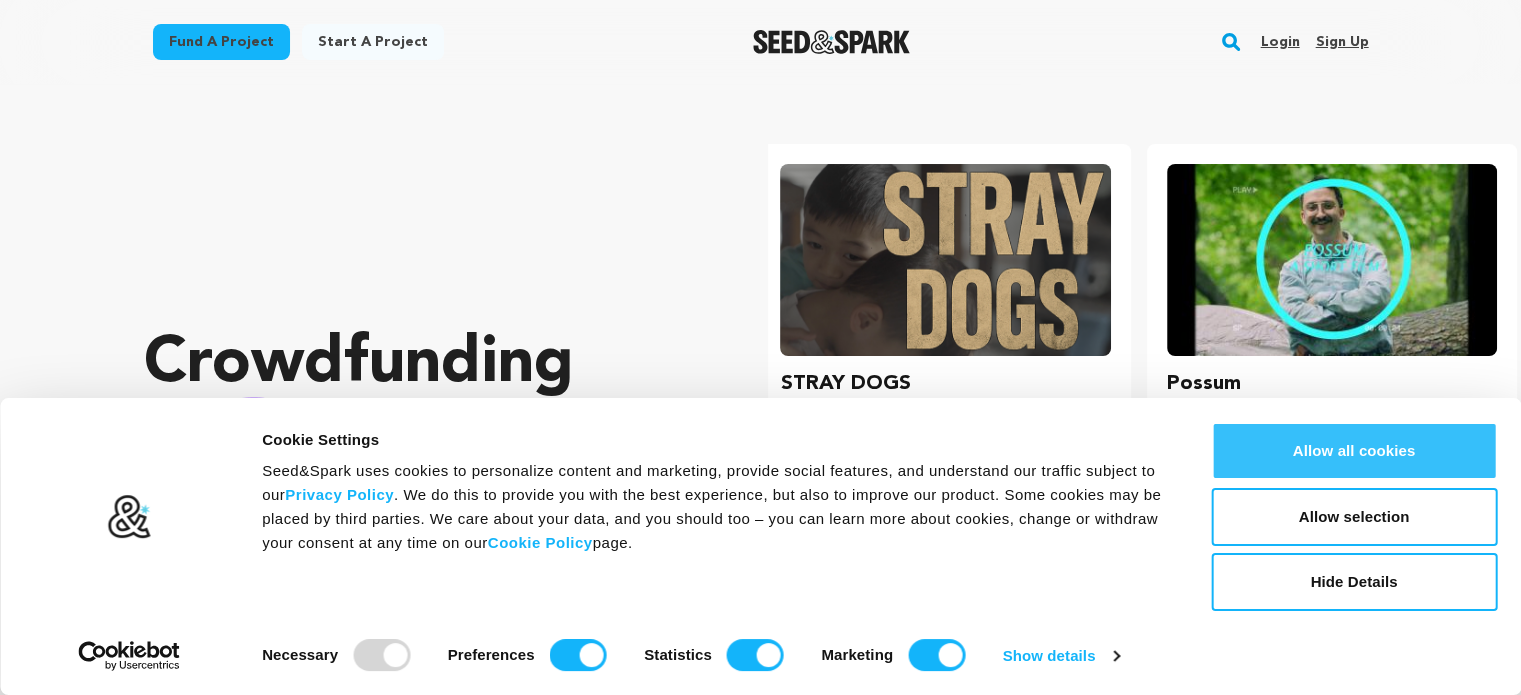 scroll, scrollTop: 0, scrollLeft: 0, axis: both 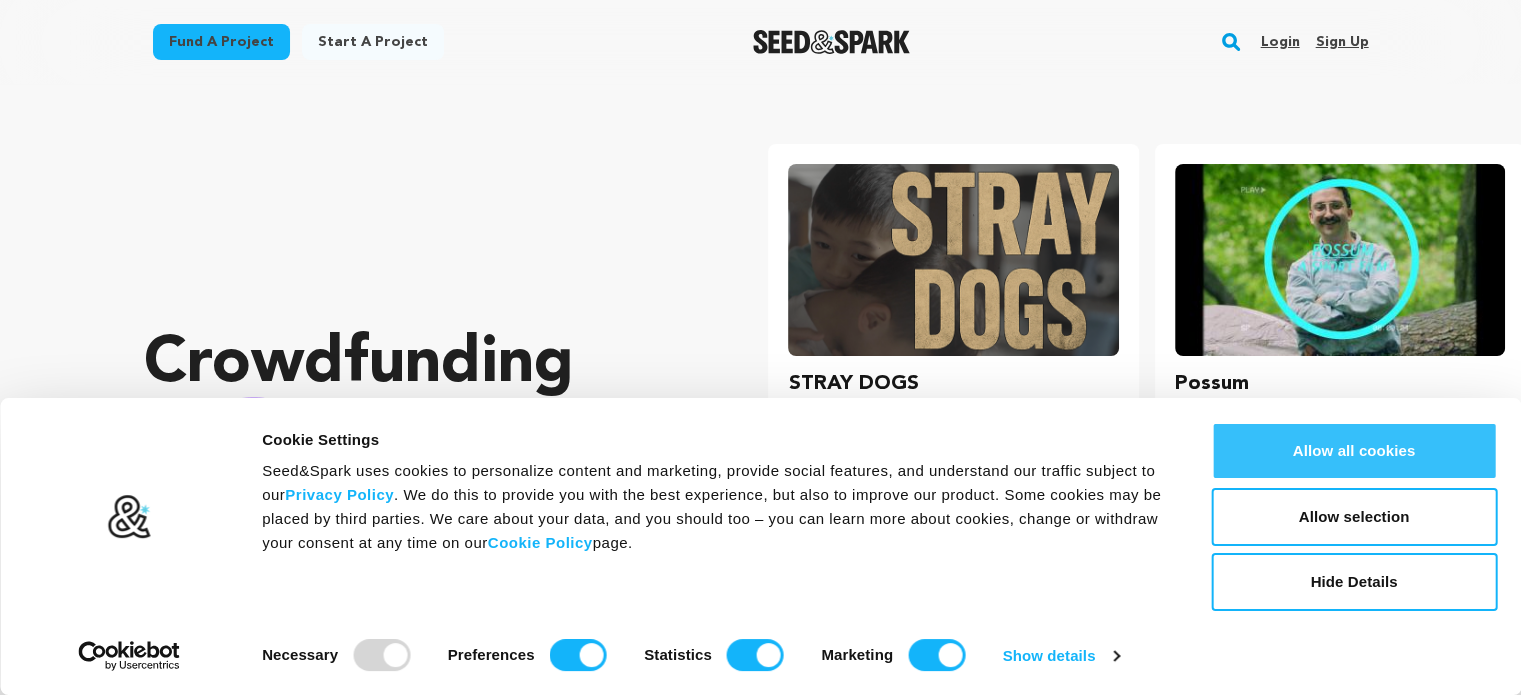 click on "Allow all cookies" at bounding box center (1354, 451) 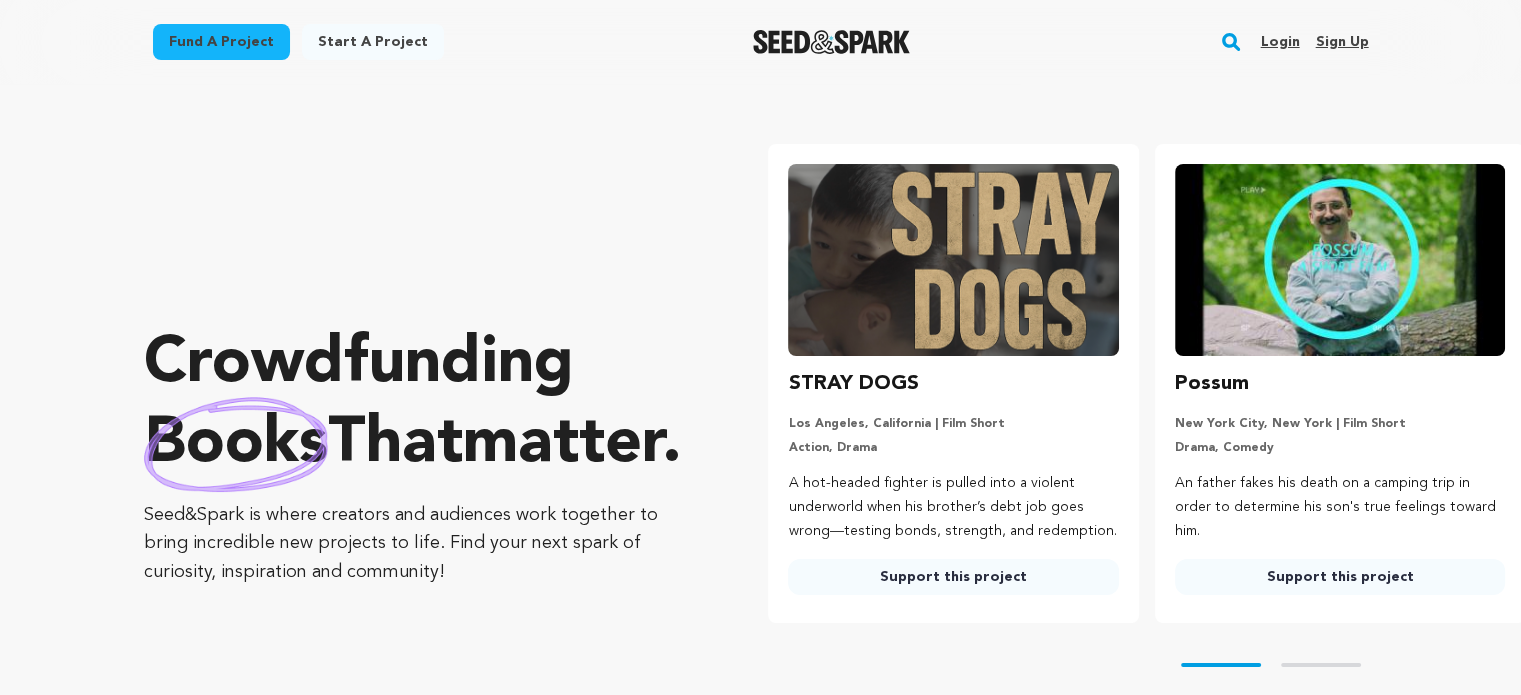 click on "Sign up" at bounding box center [1341, 42] 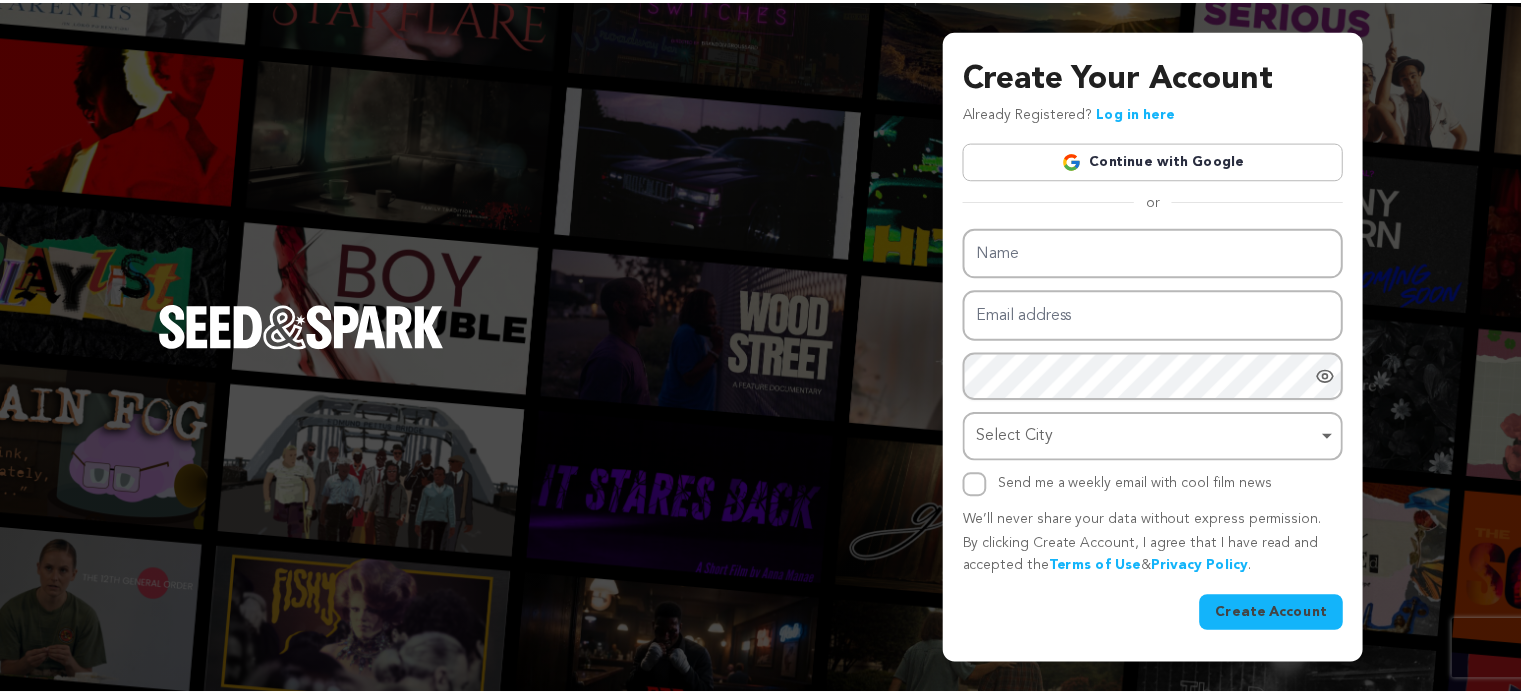 scroll, scrollTop: 0, scrollLeft: 0, axis: both 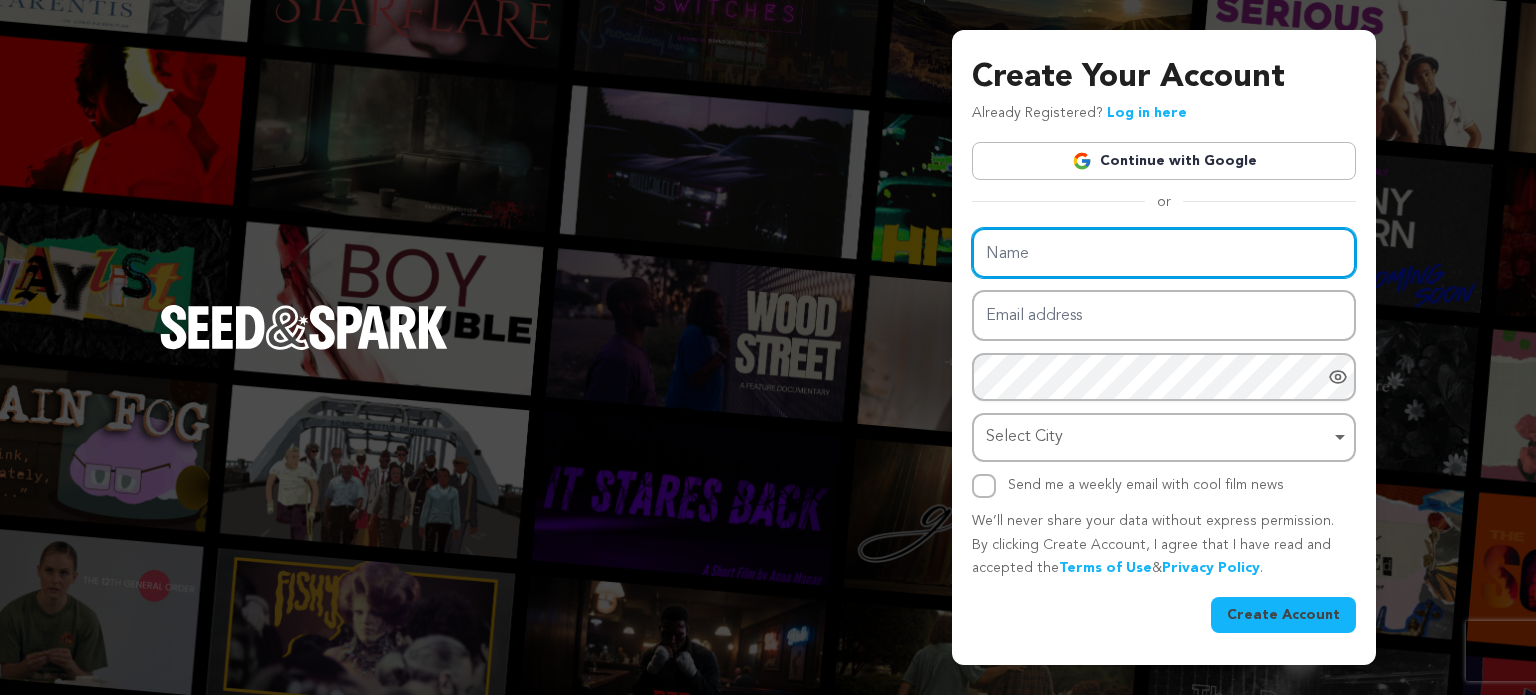 click on "Name" at bounding box center (1164, 253) 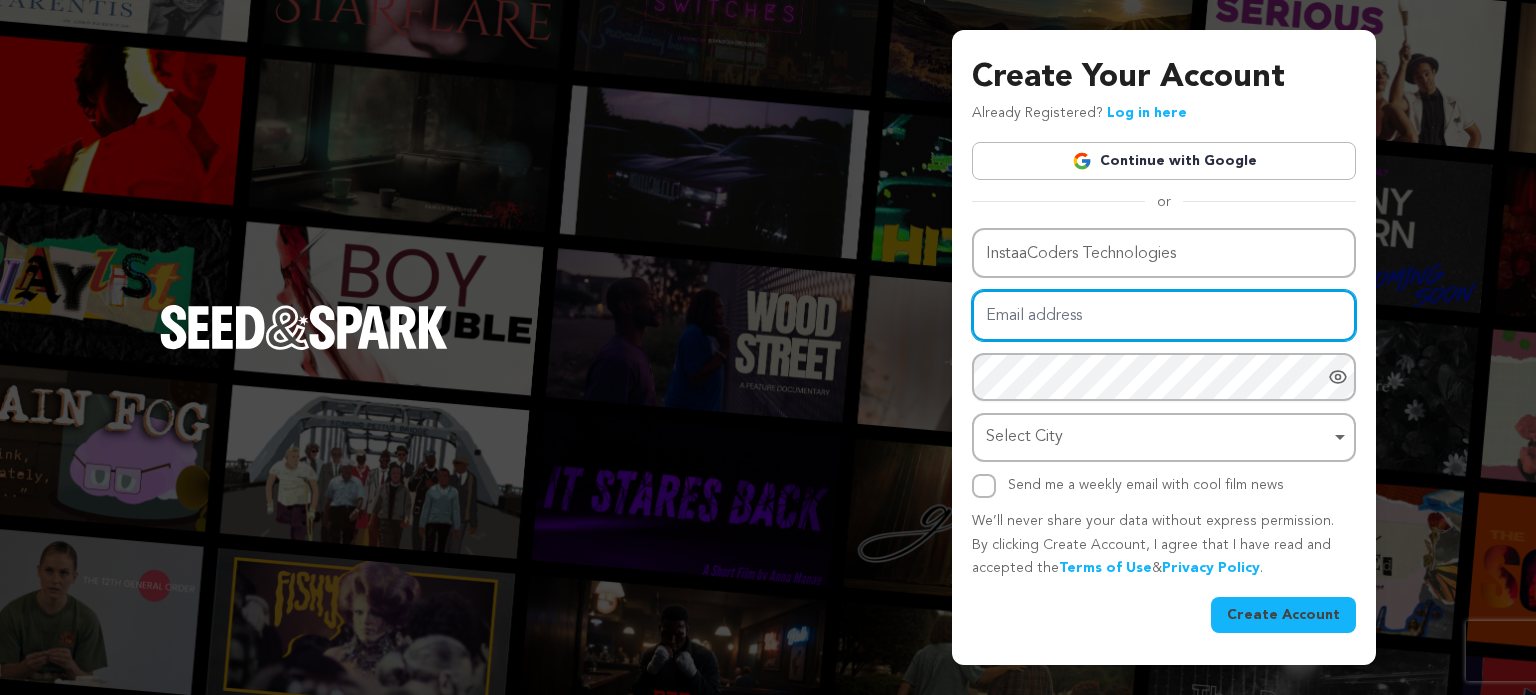 click on "Email address" at bounding box center [1164, 315] 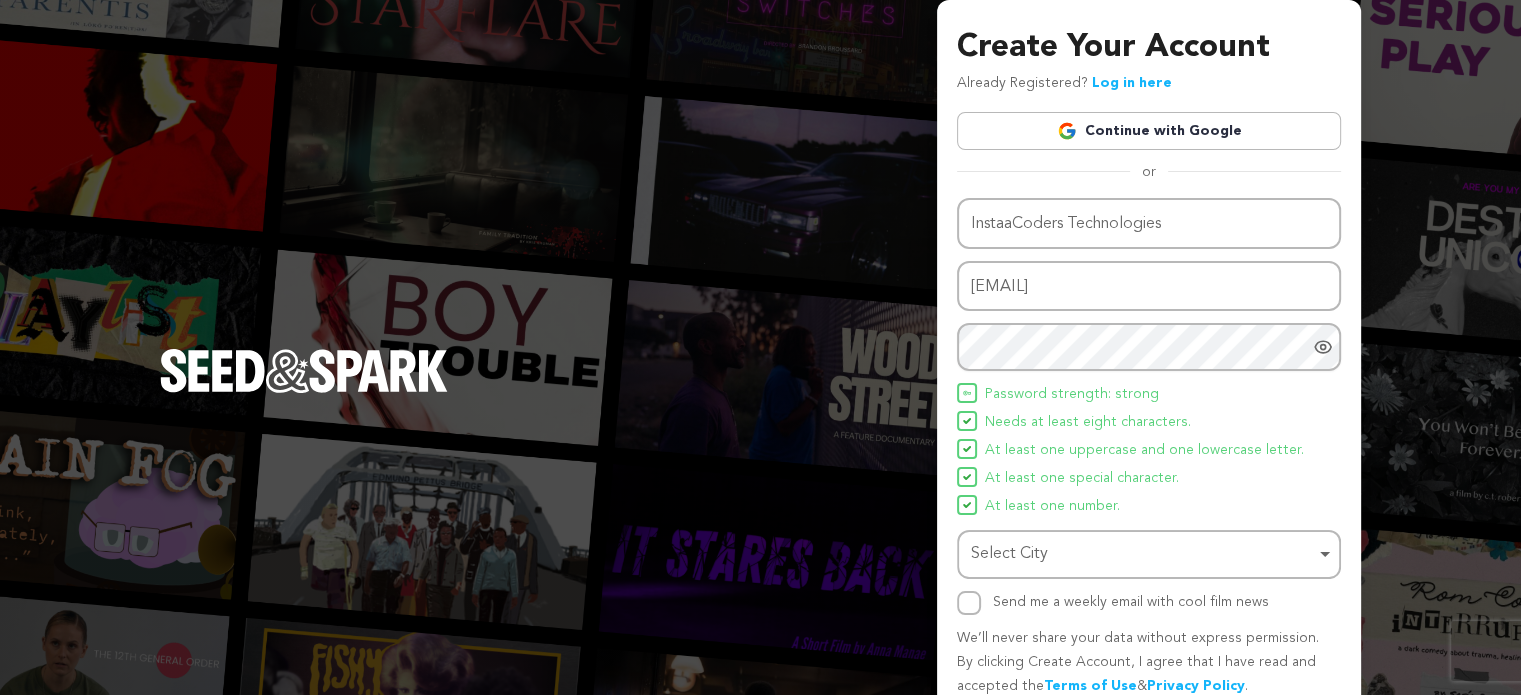 click on "Select City Remove item" at bounding box center [1143, 554] 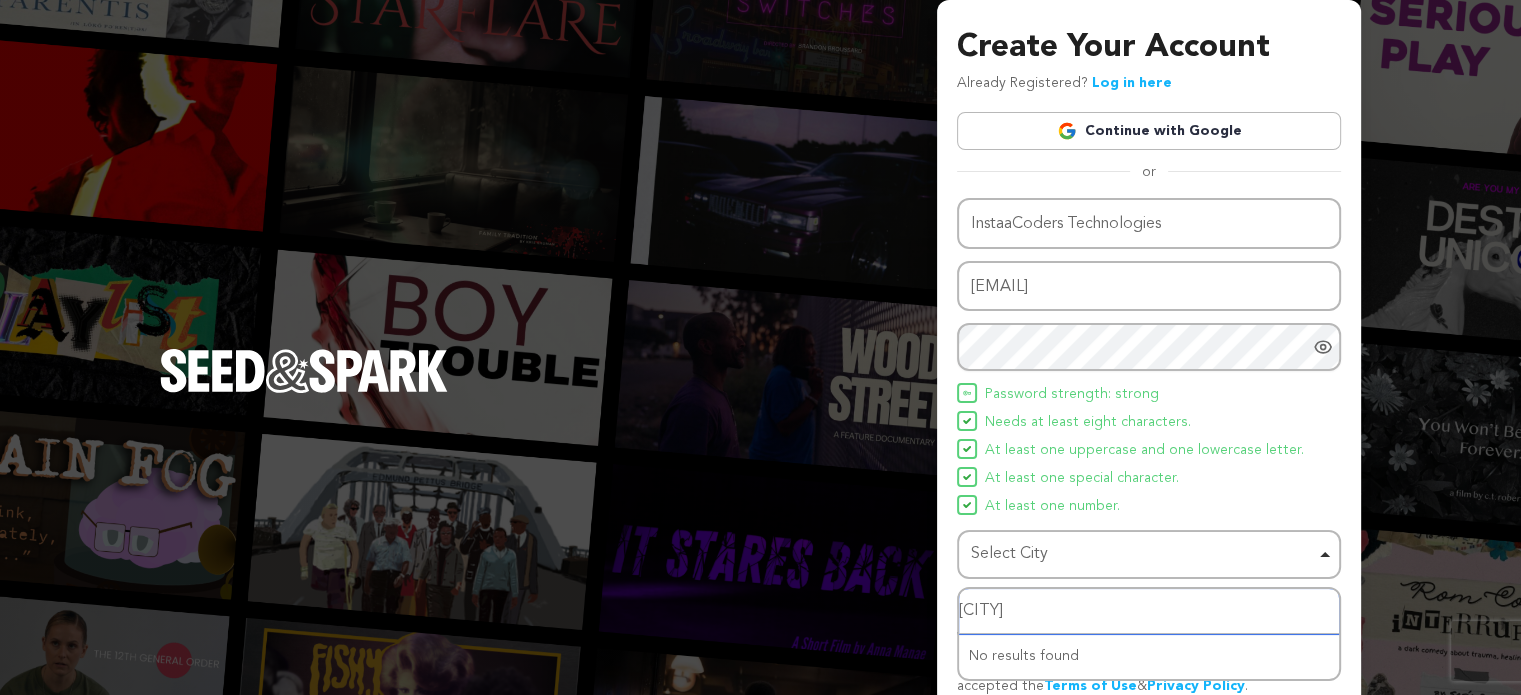 type on "Austi" 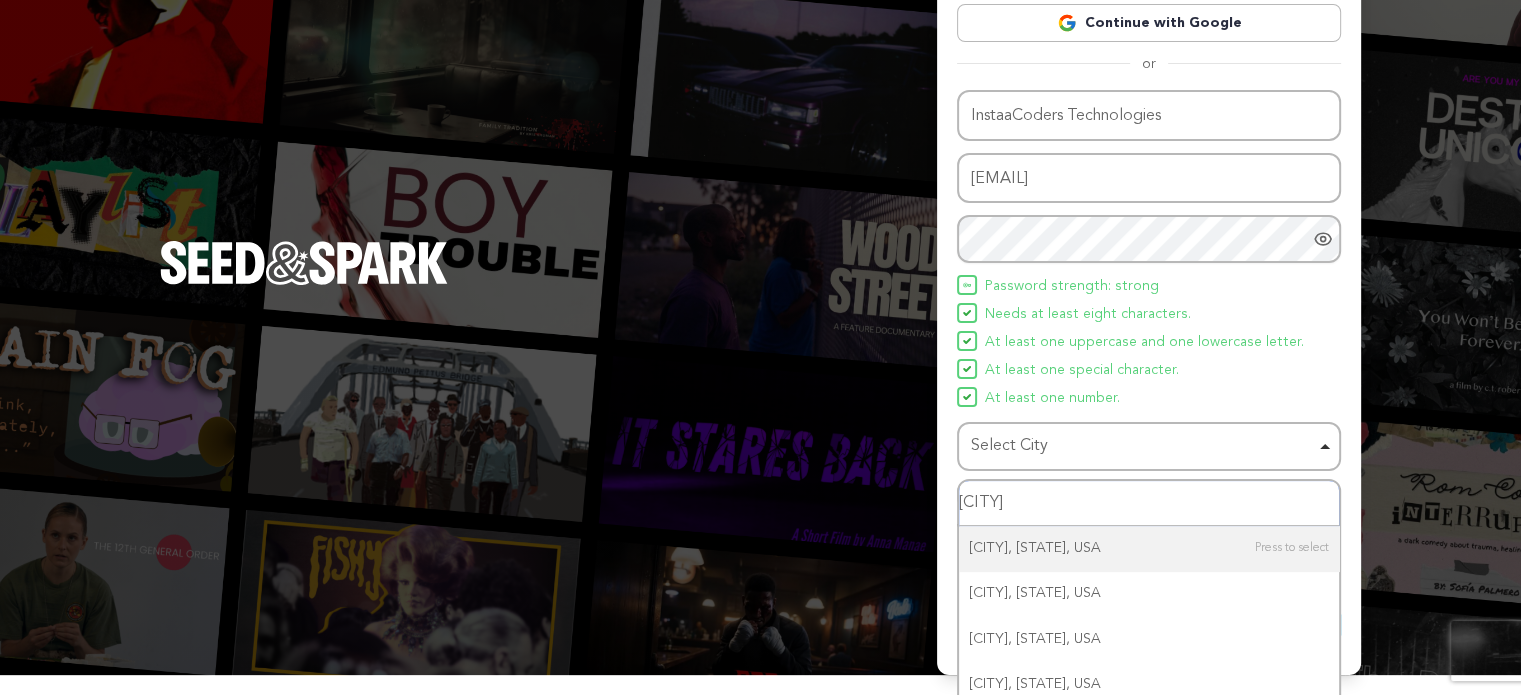 scroll, scrollTop: 119, scrollLeft: 0, axis: vertical 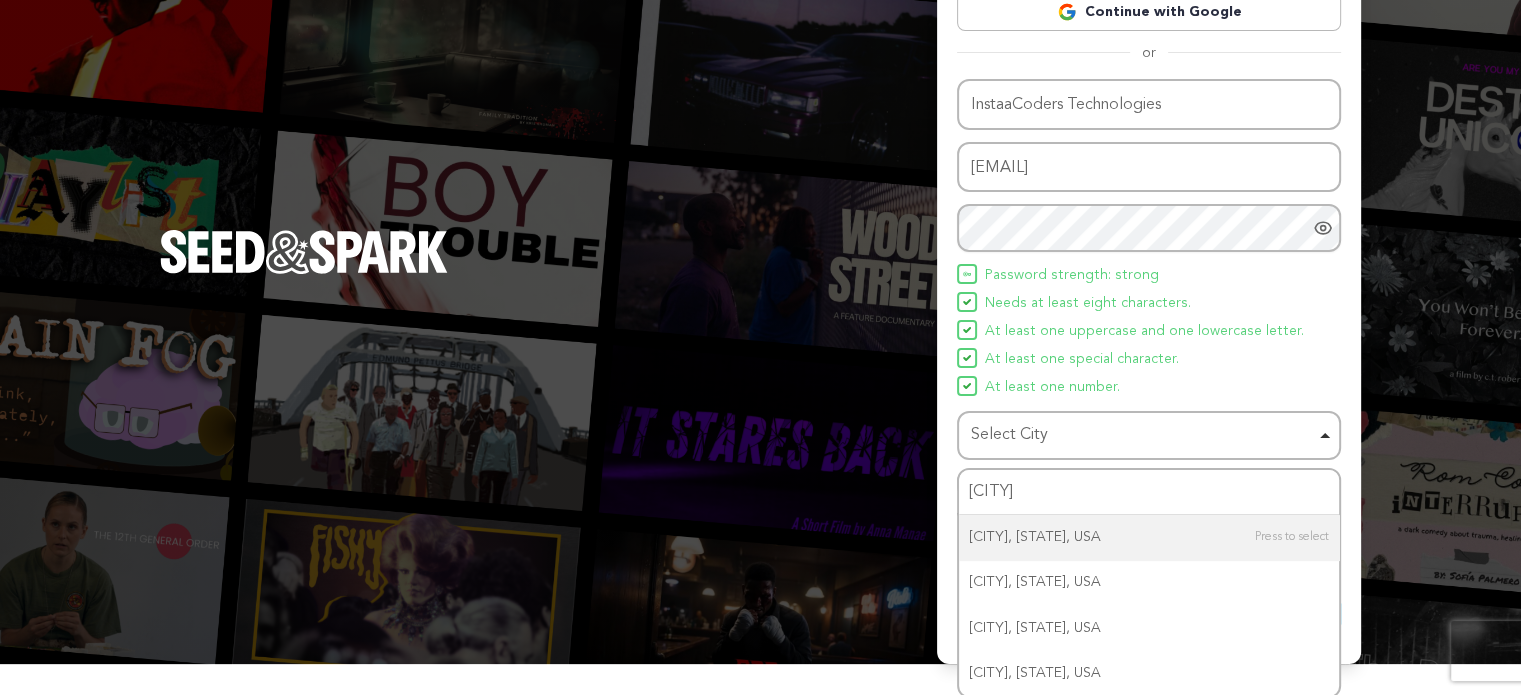 type 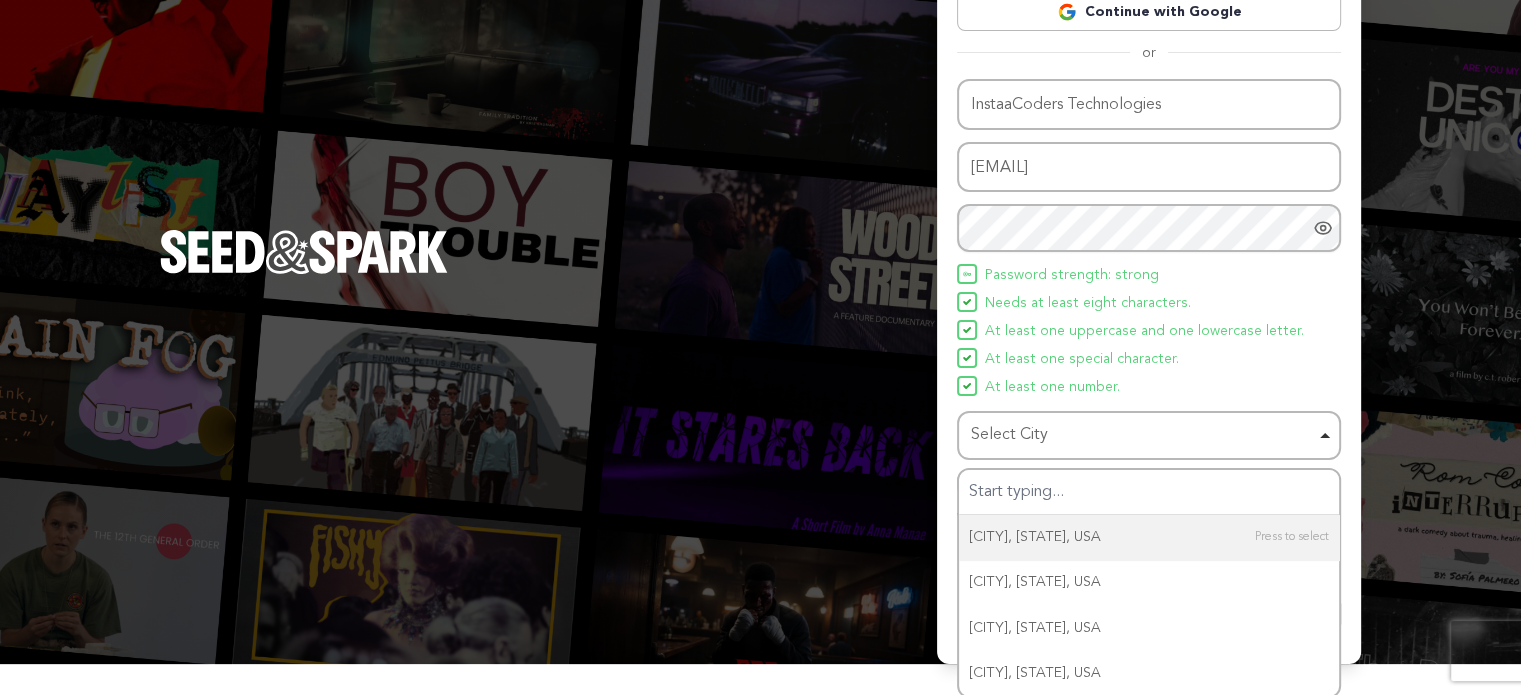 scroll, scrollTop: 86, scrollLeft: 0, axis: vertical 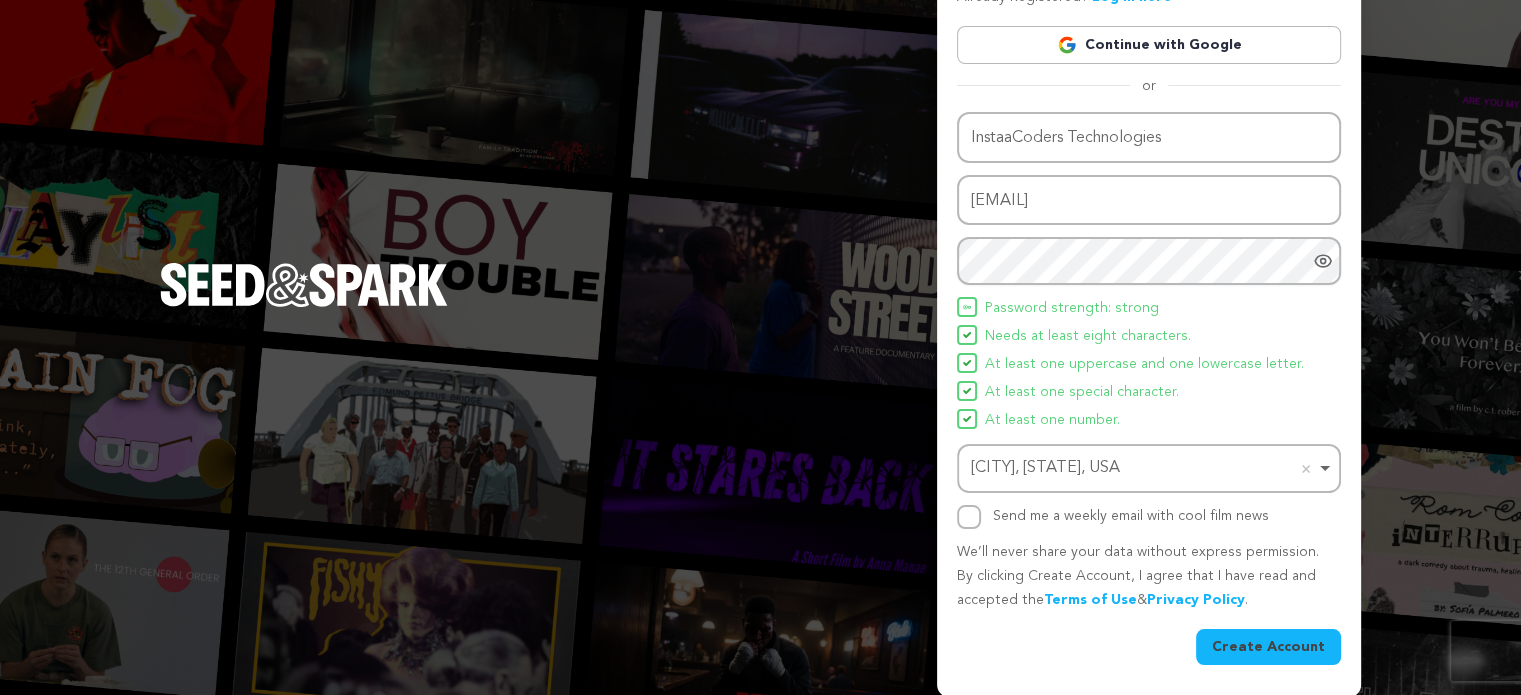 click on "Create Account" at bounding box center (1268, 647) 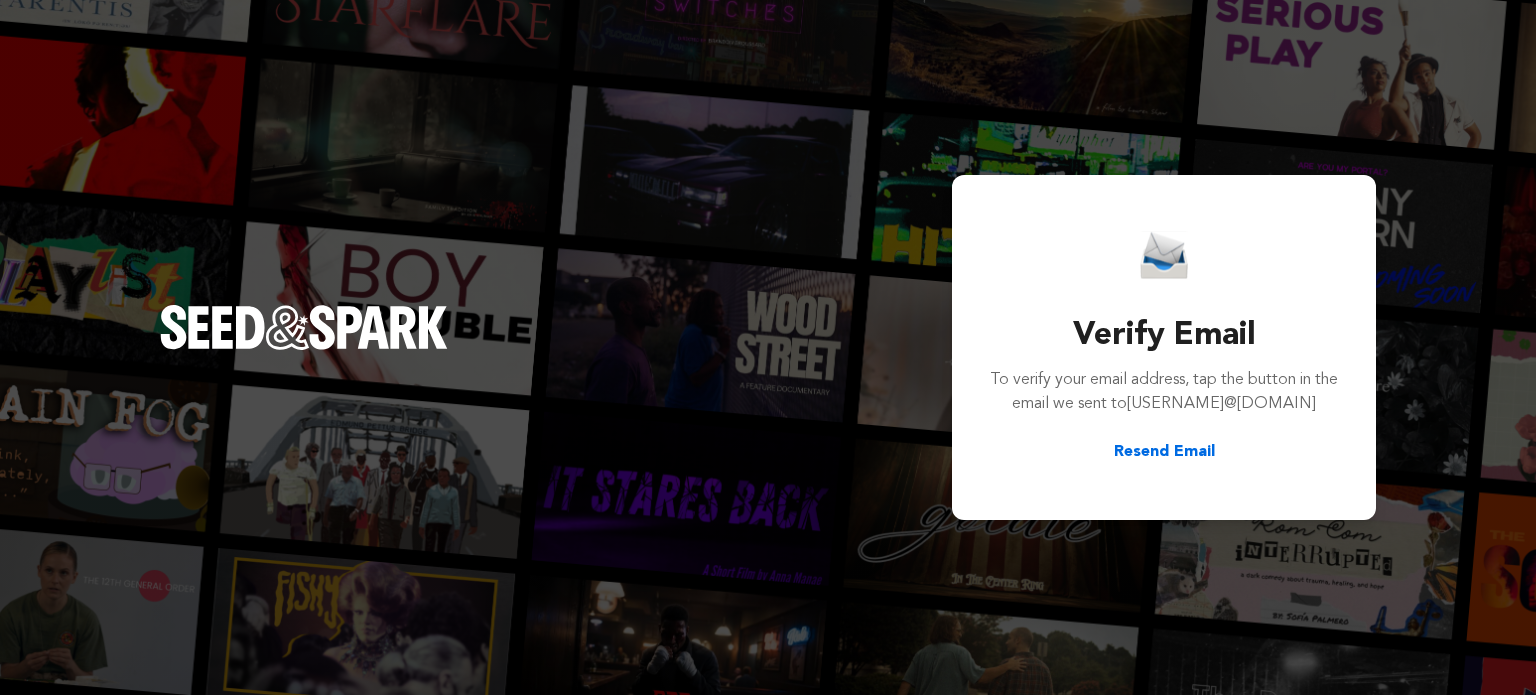 scroll, scrollTop: 0, scrollLeft: 0, axis: both 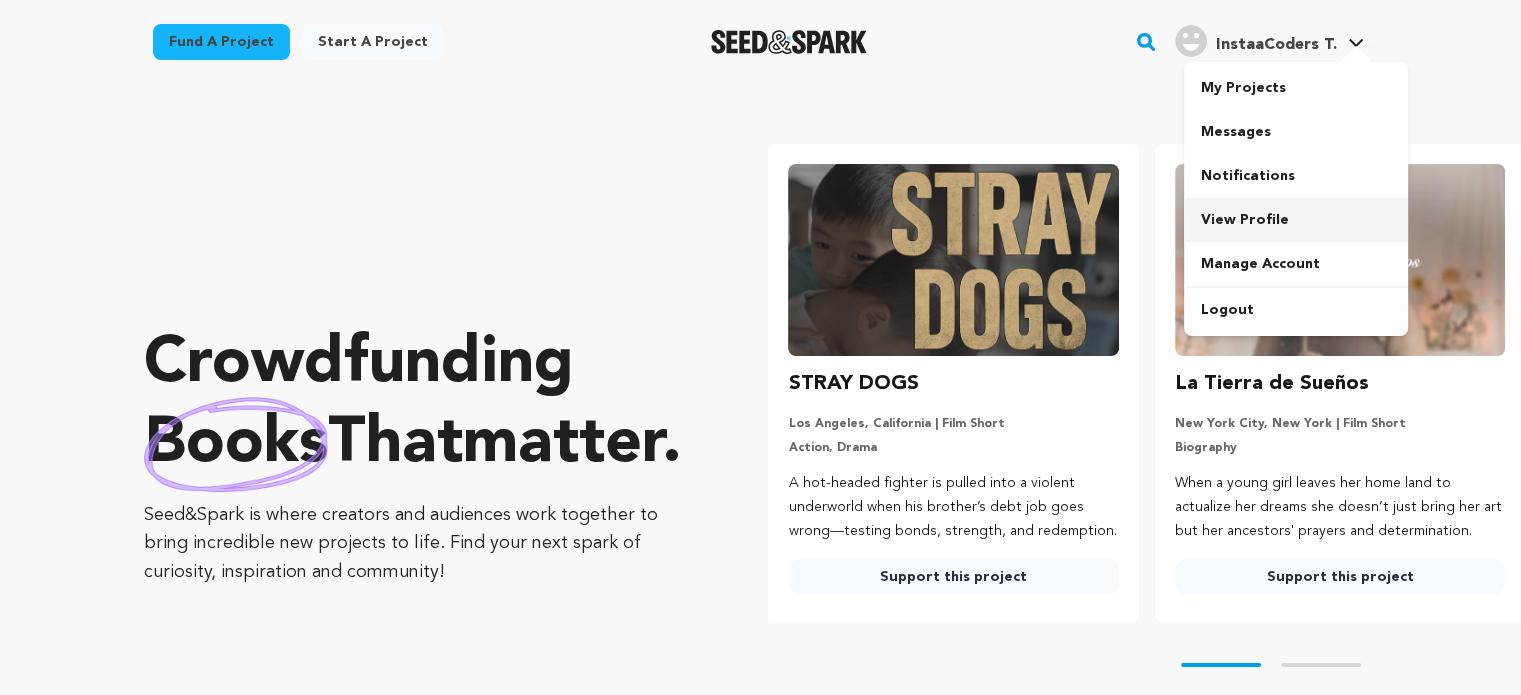 click on "View Profile" at bounding box center (1296, 220) 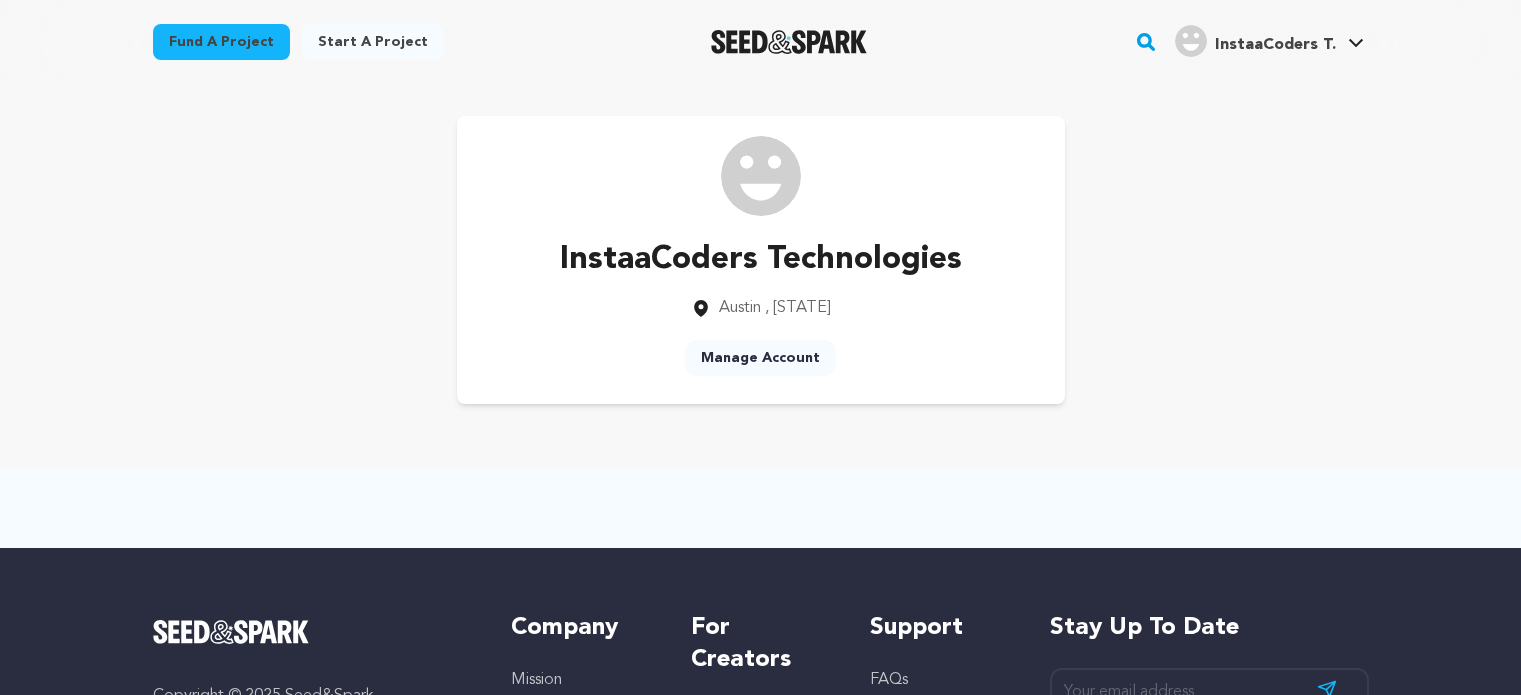 scroll, scrollTop: 0, scrollLeft: 0, axis: both 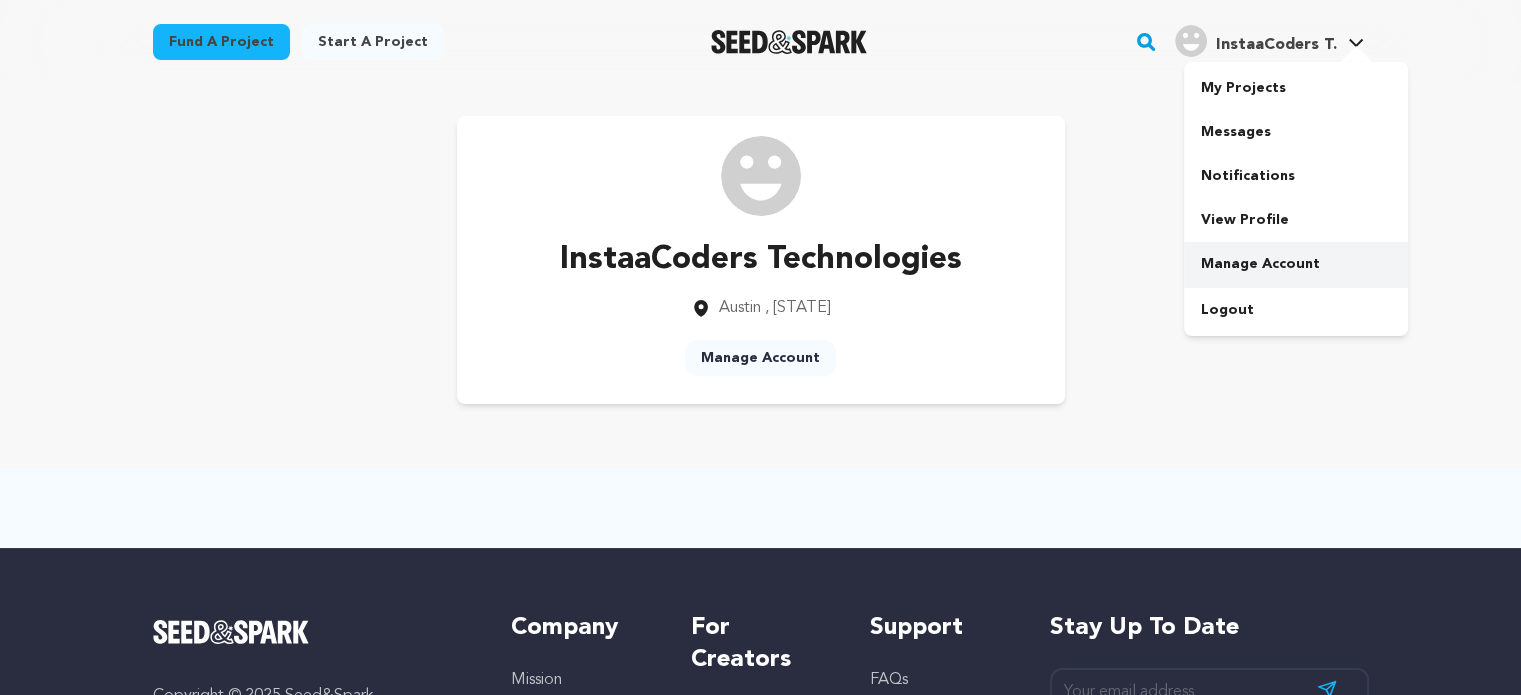 click on "Manage Account" at bounding box center (1296, 264) 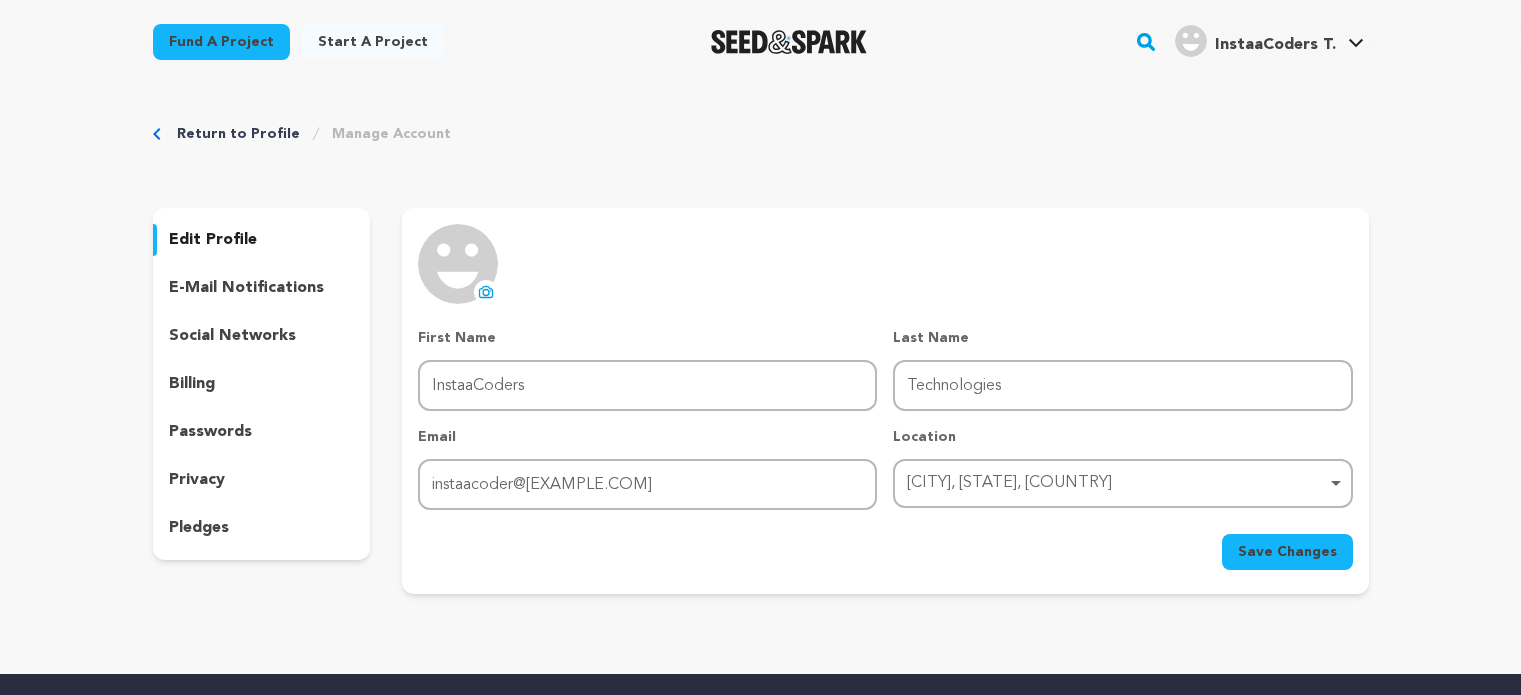 scroll, scrollTop: 0, scrollLeft: 0, axis: both 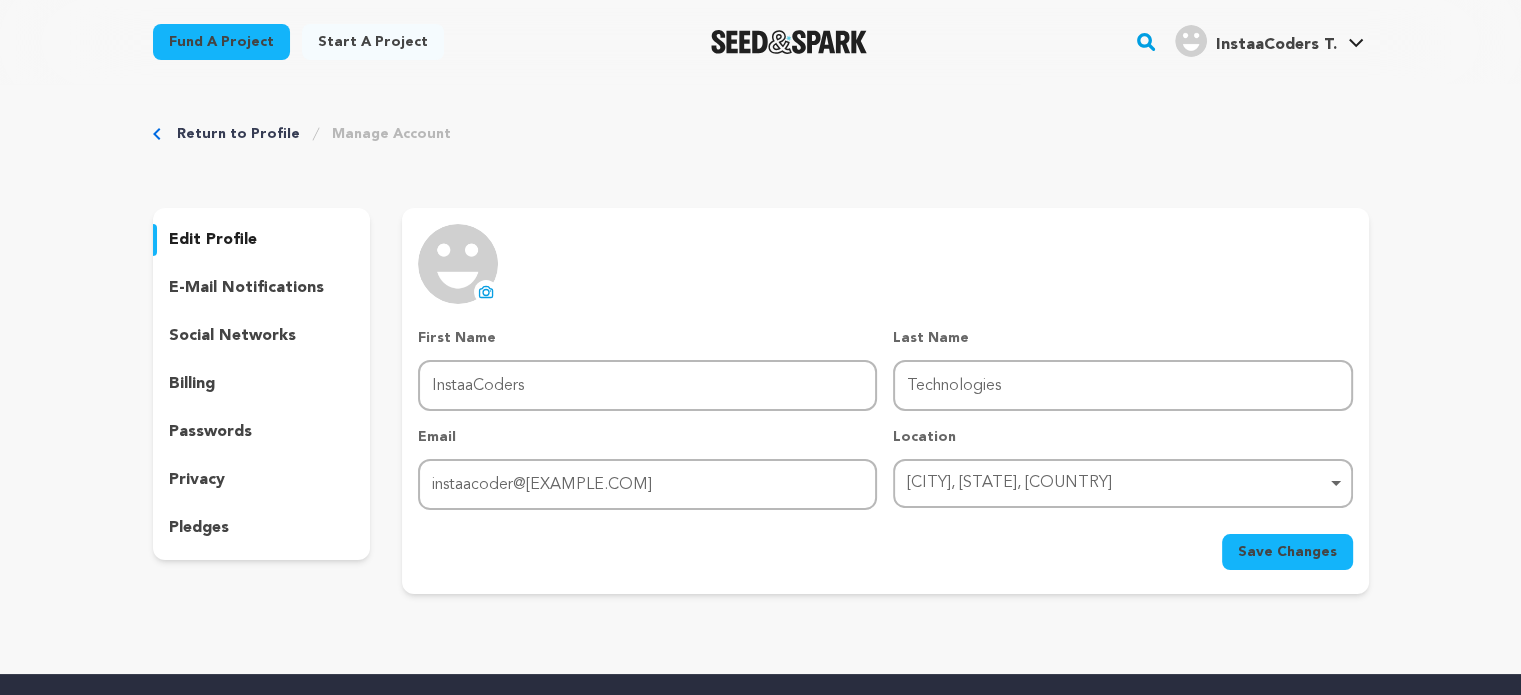 click 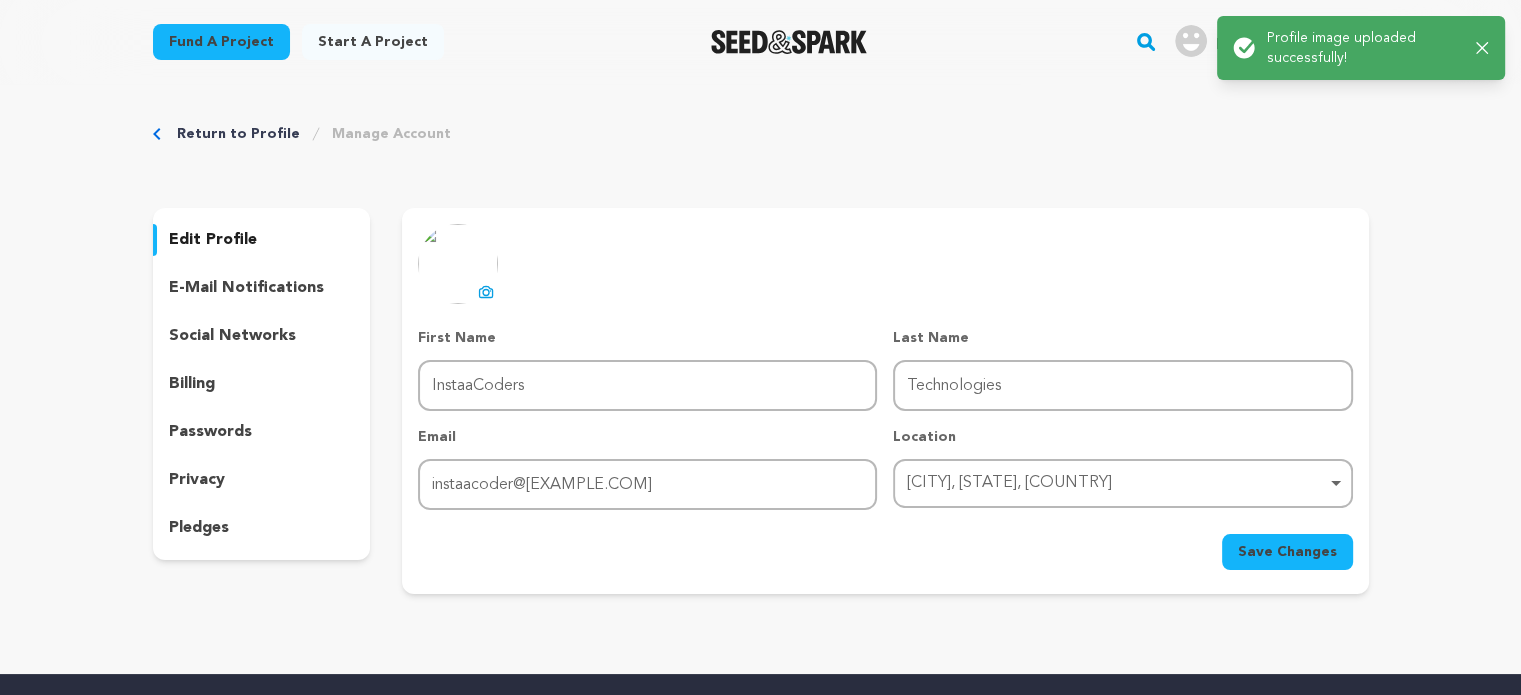 click on "Save Changes" at bounding box center (1287, 552) 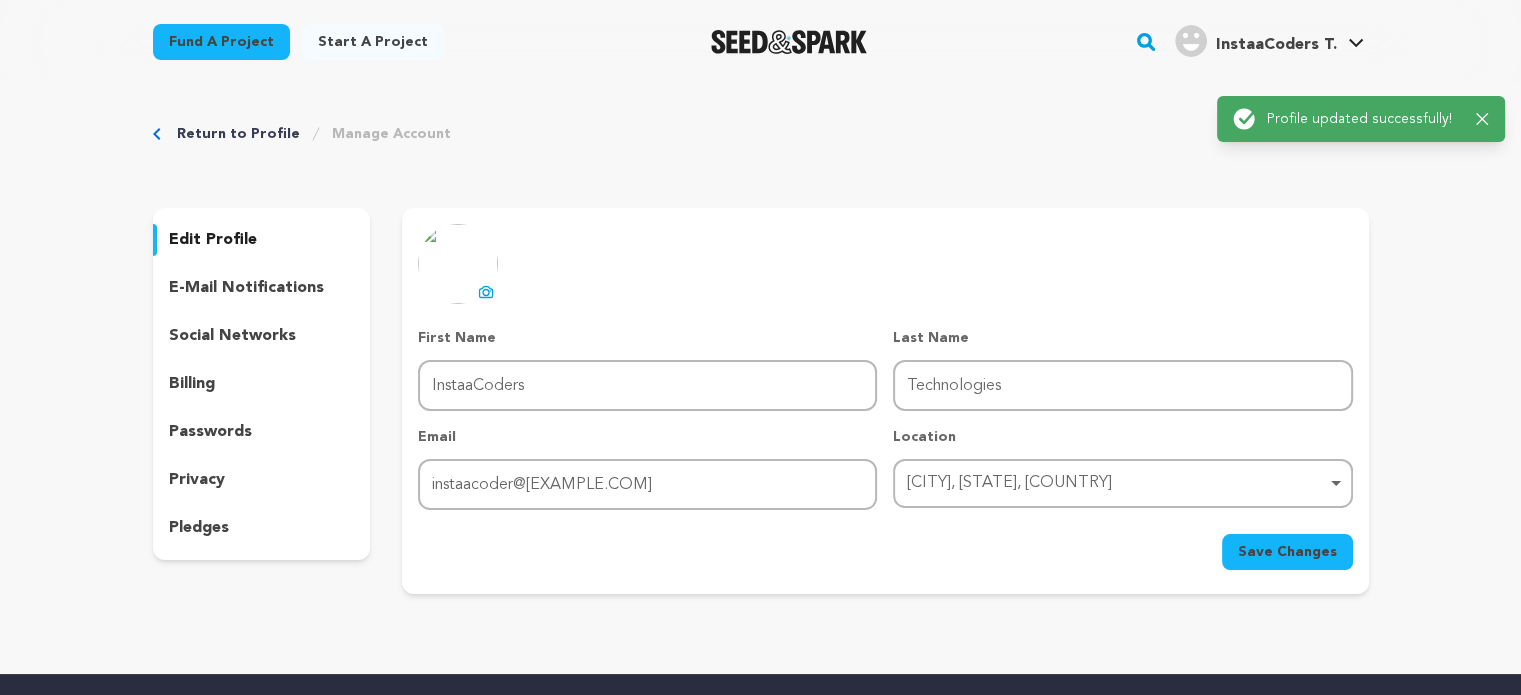 click on "social networks" at bounding box center (232, 336) 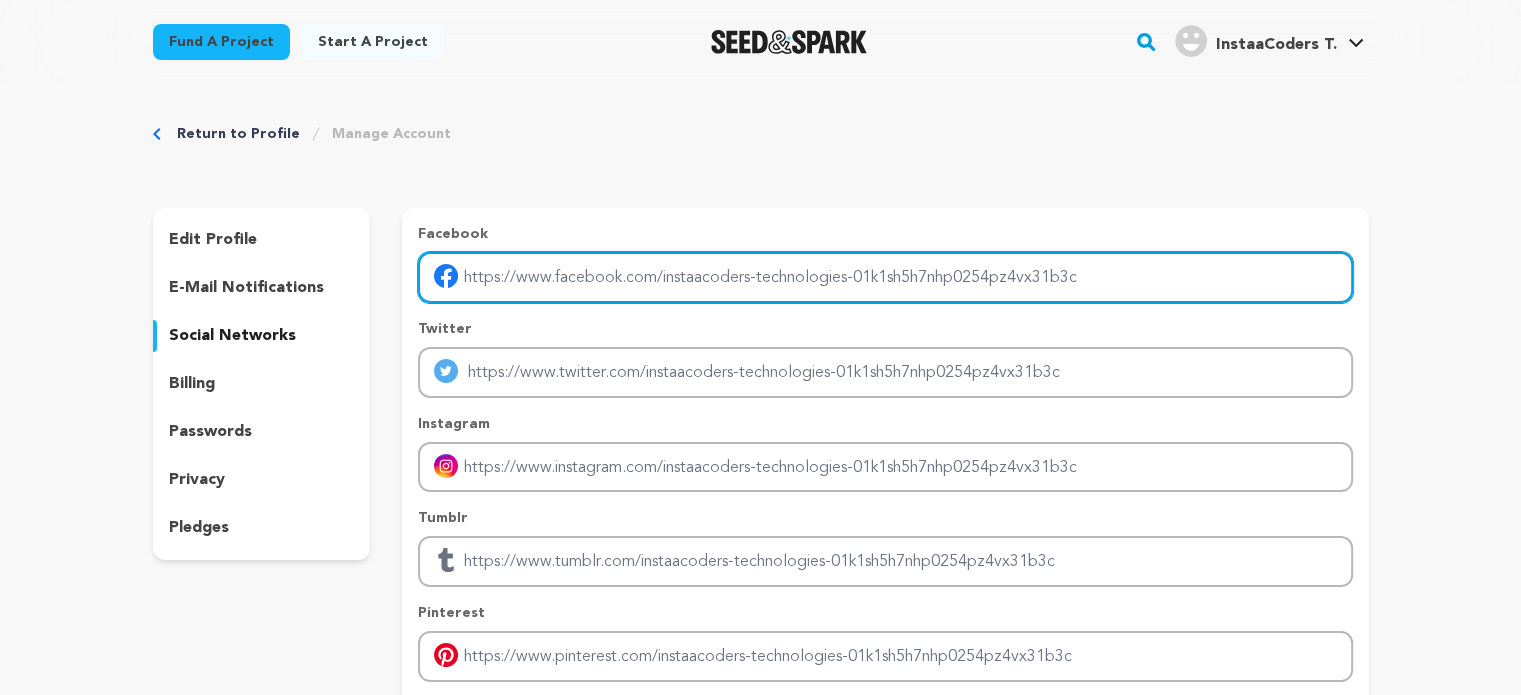 click at bounding box center (885, 277) 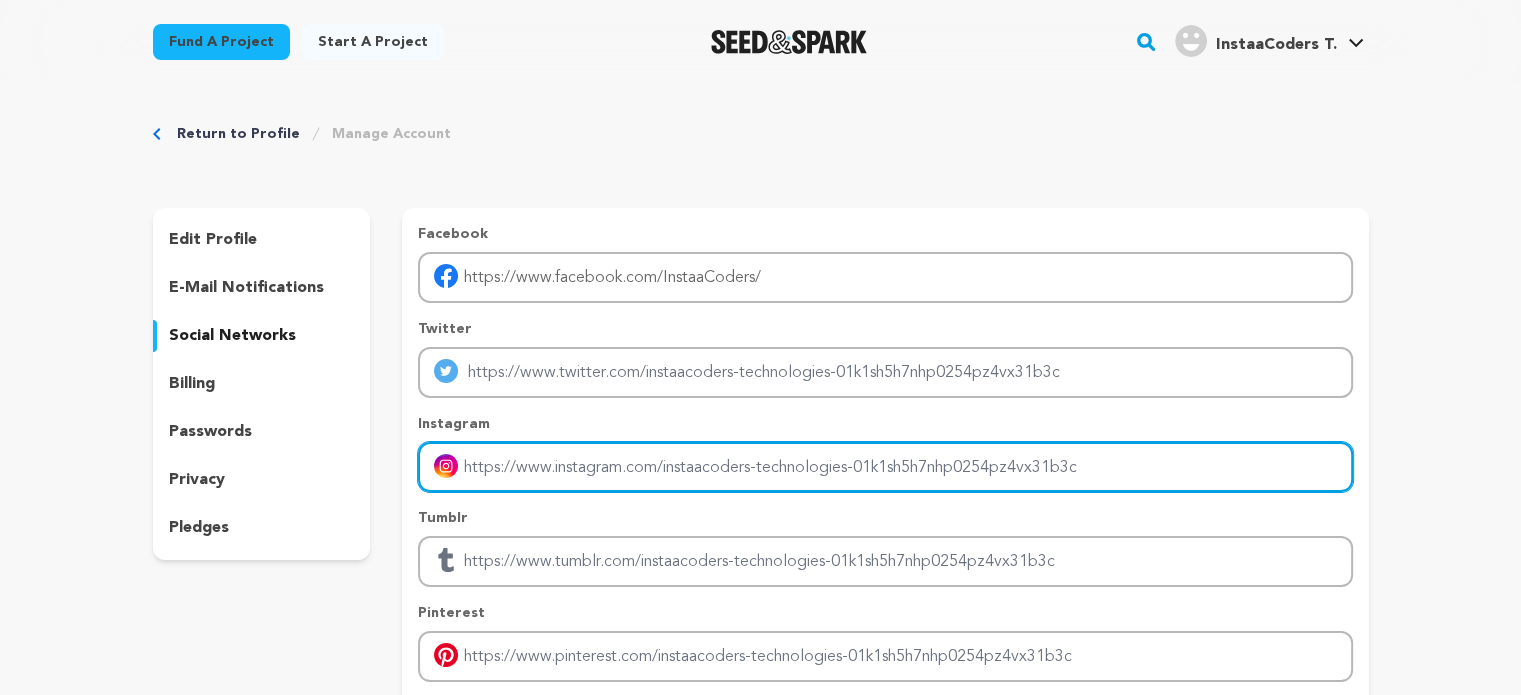 type on "https://www.instagram.com/instaacoders/" 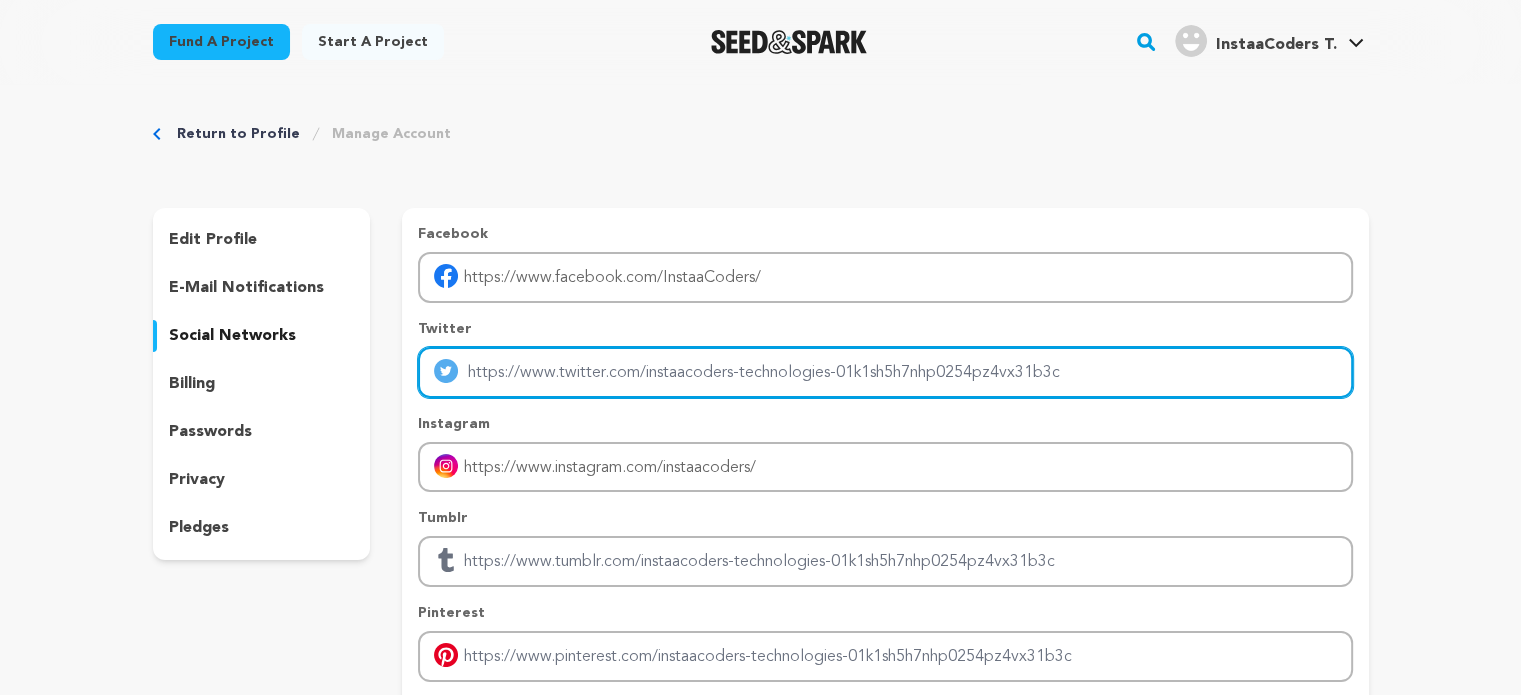 type on "https://twitter.com/InstaaCoders" 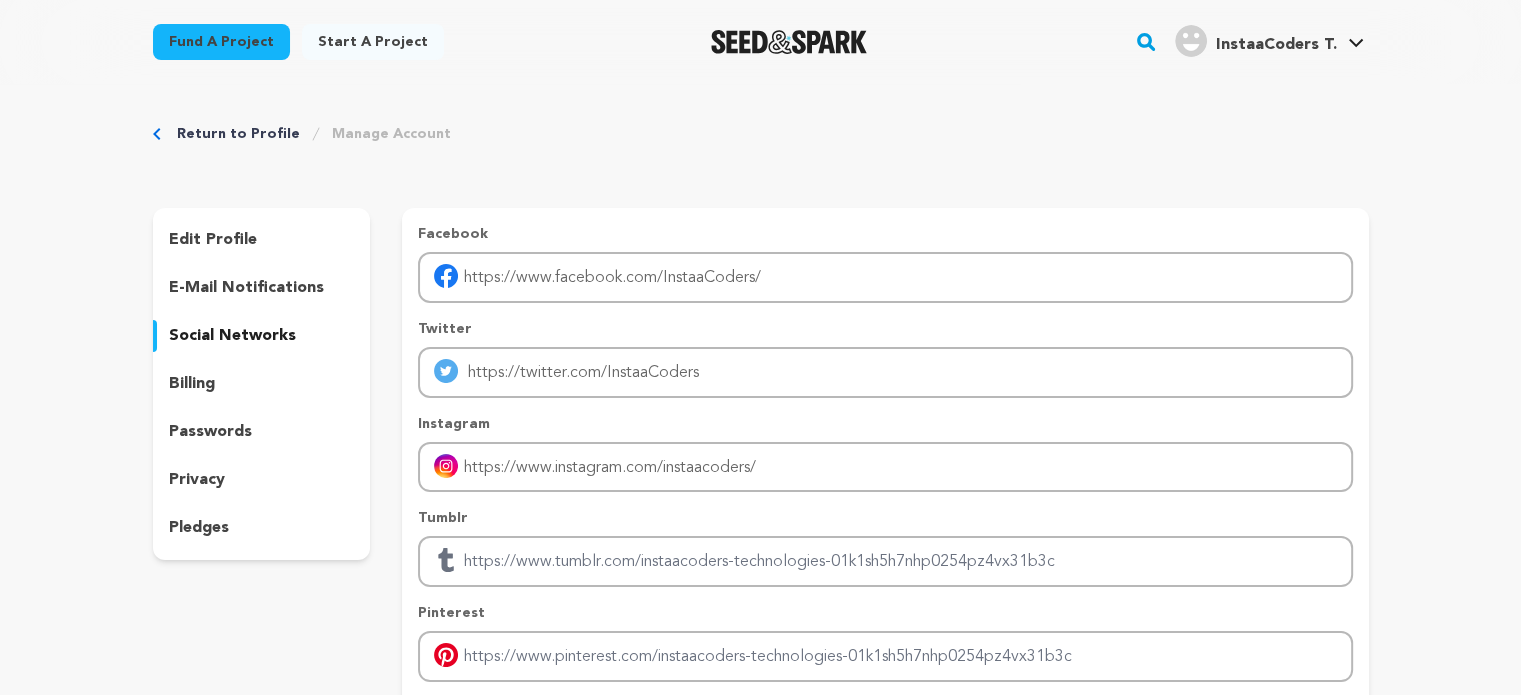 scroll, scrollTop: 399, scrollLeft: 0, axis: vertical 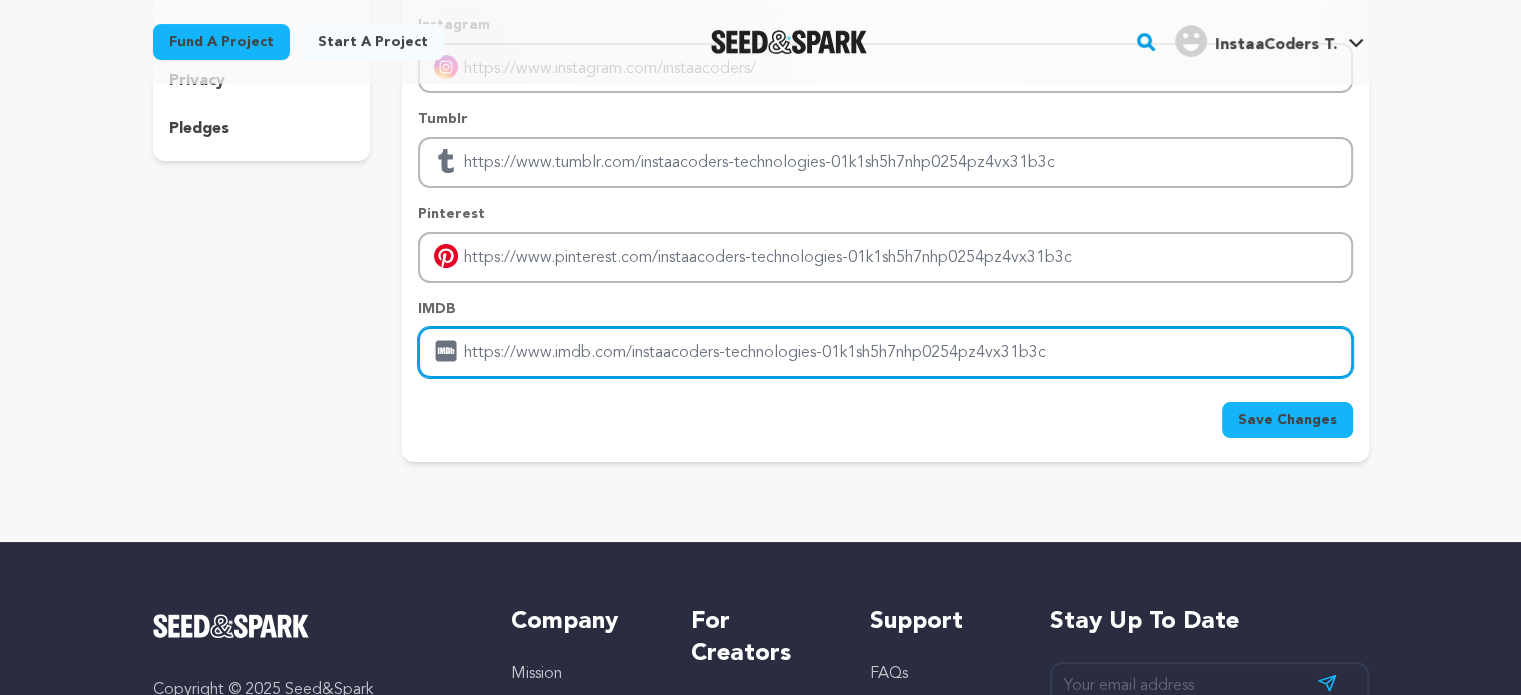 click at bounding box center [885, 352] 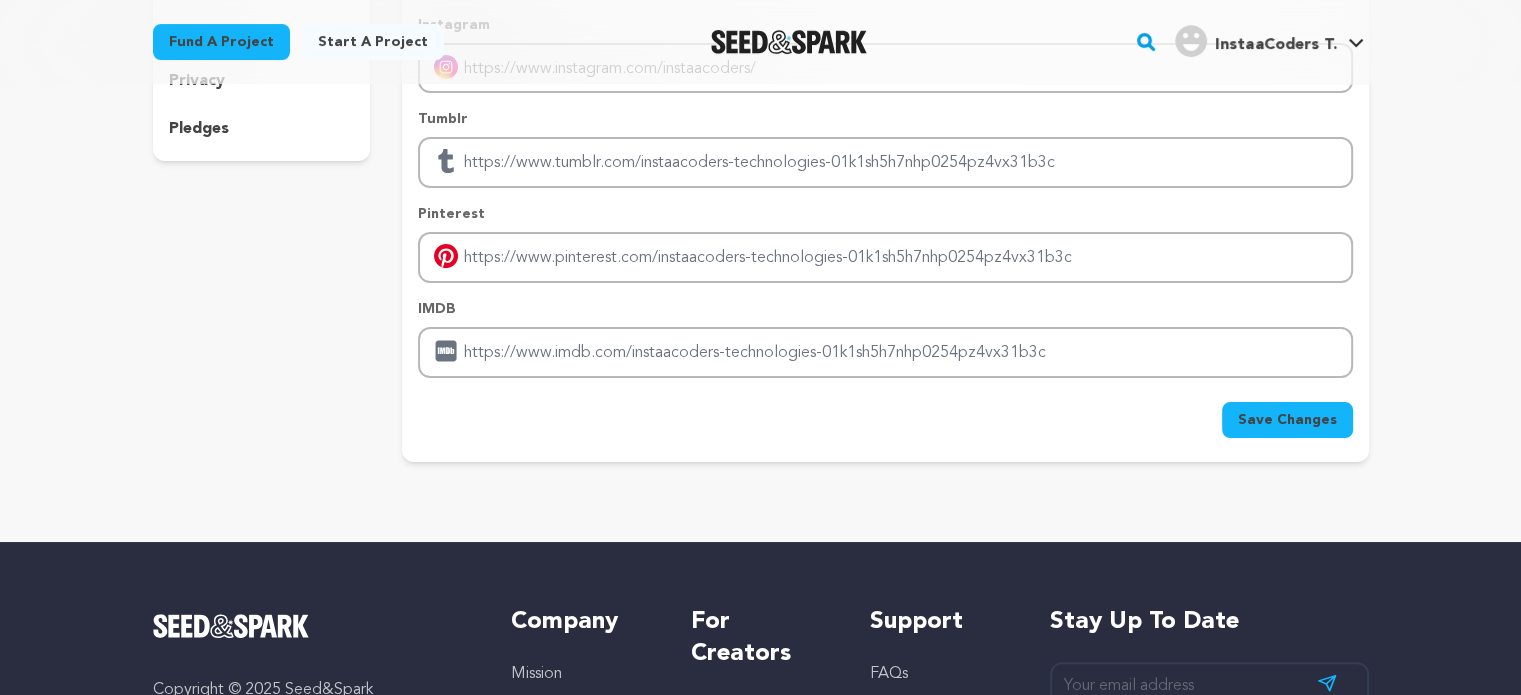 click on "Facebook
https://www.facebook.com/InstaaCoders/
Twitter
https://twitter.com/InstaaCoders
Instagram
https://www.instagram.com/instaacoders/
Tumblr
Pinterest
IMDB" at bounding box center [885, 131] 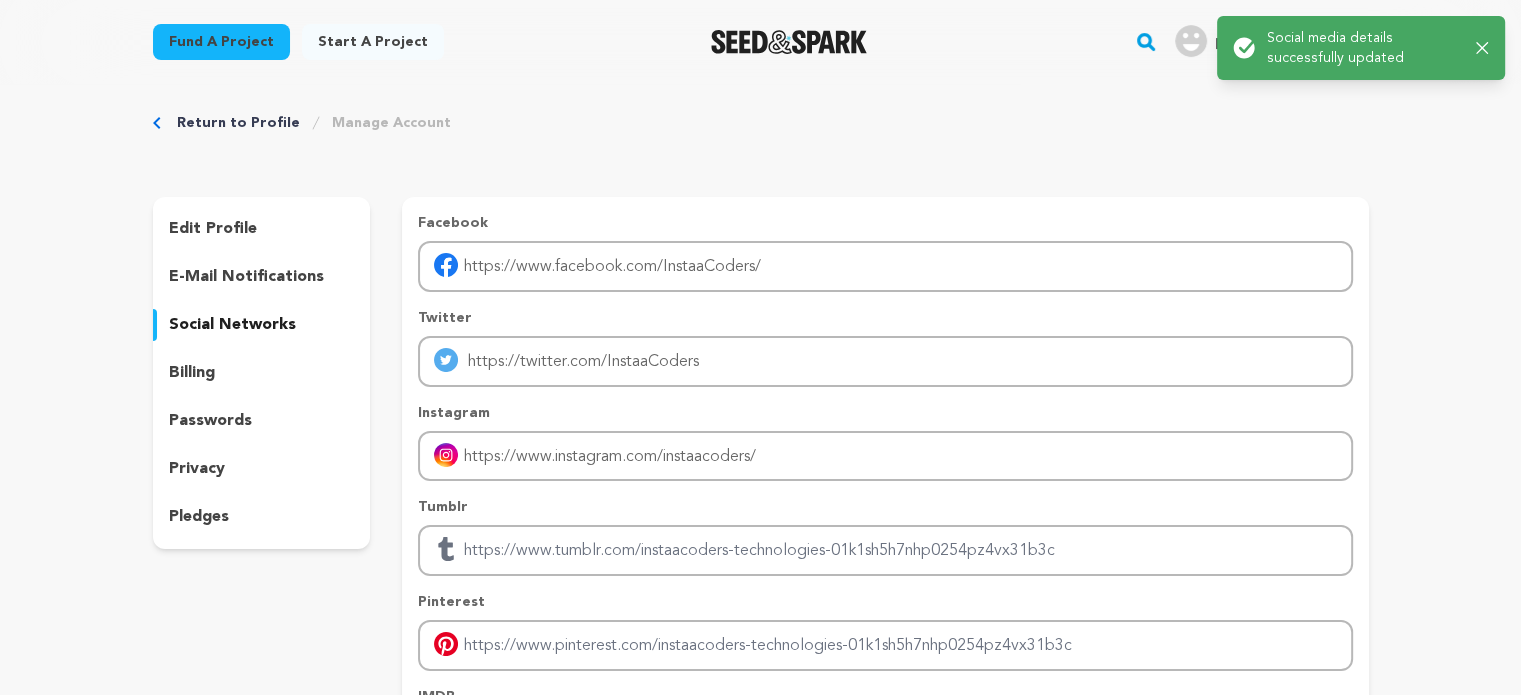 scroll, scrollTop: 0, scrollLeft: 0, axis: both 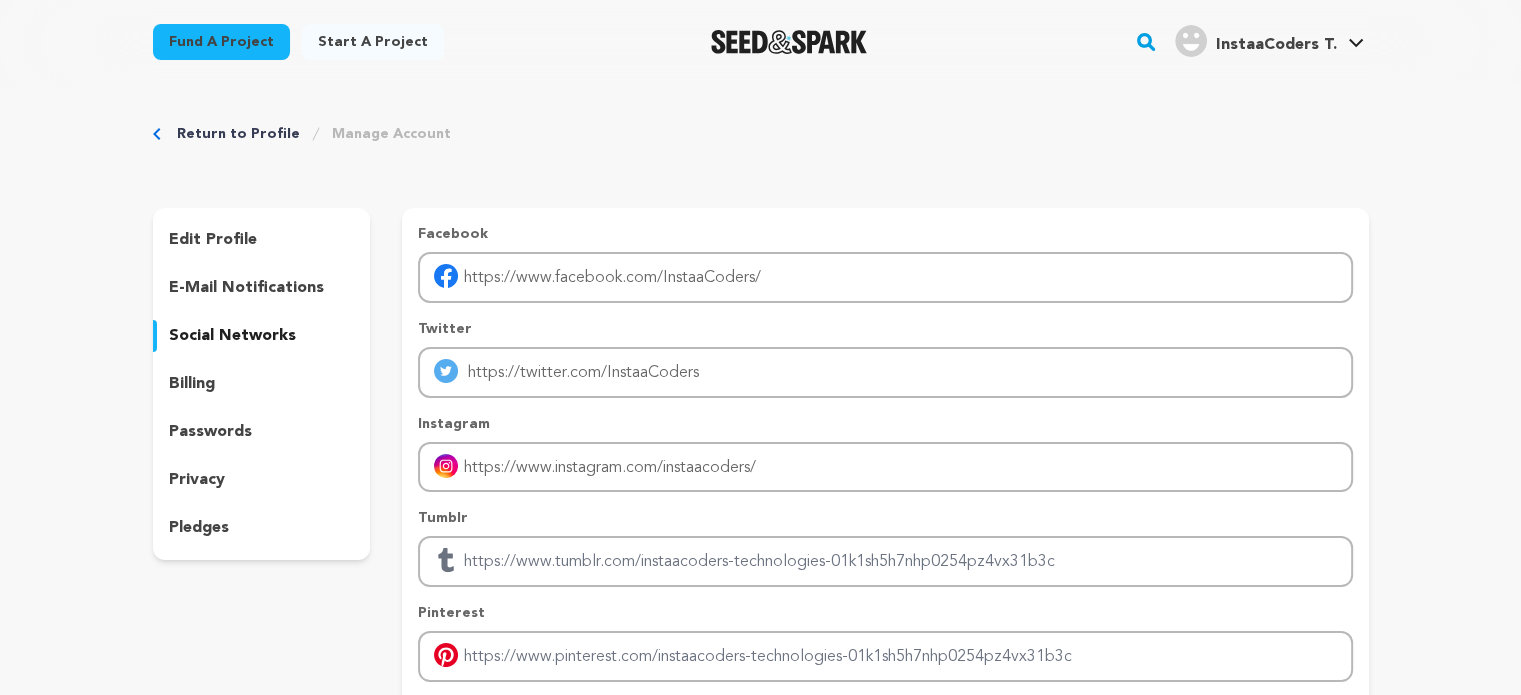 click on "edit profile" at bounding box center [213, 240] 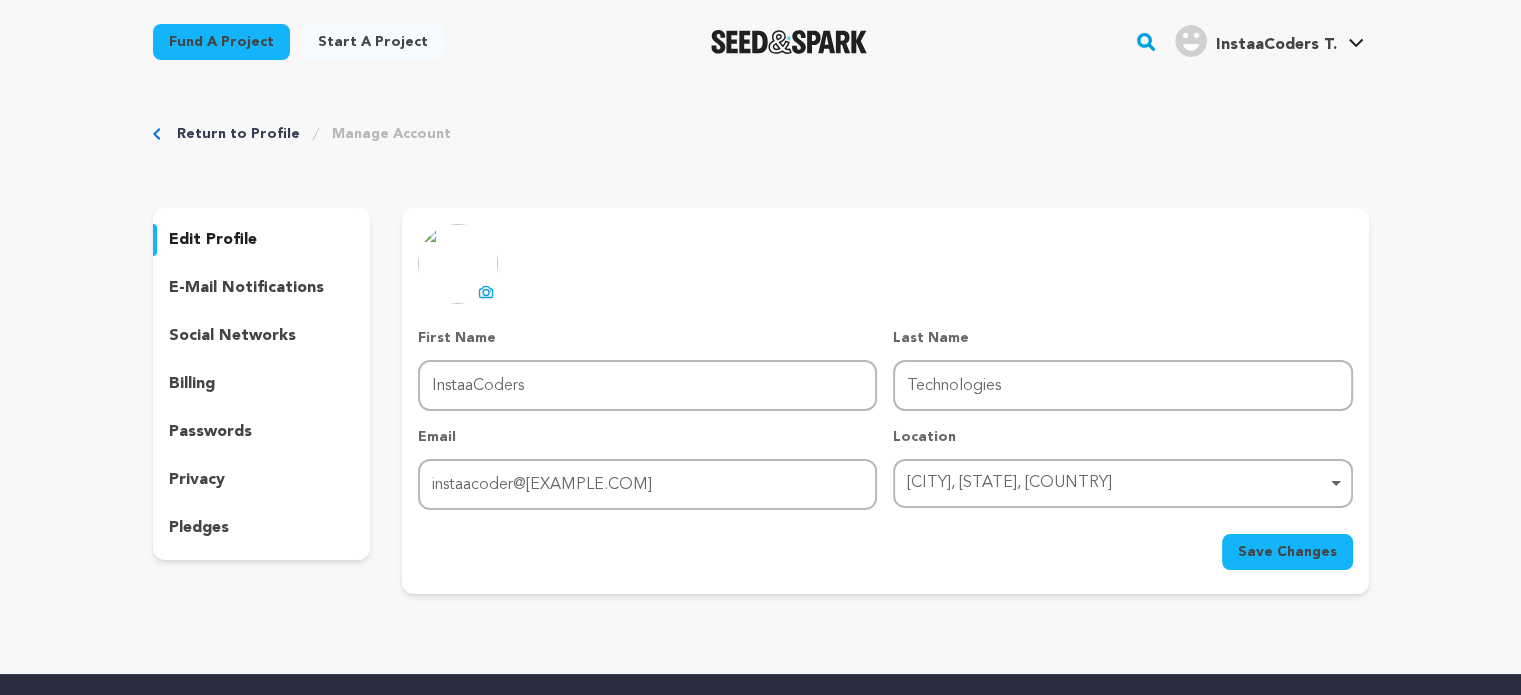 click on "Save Changes" at bounding box center [1287, 552] 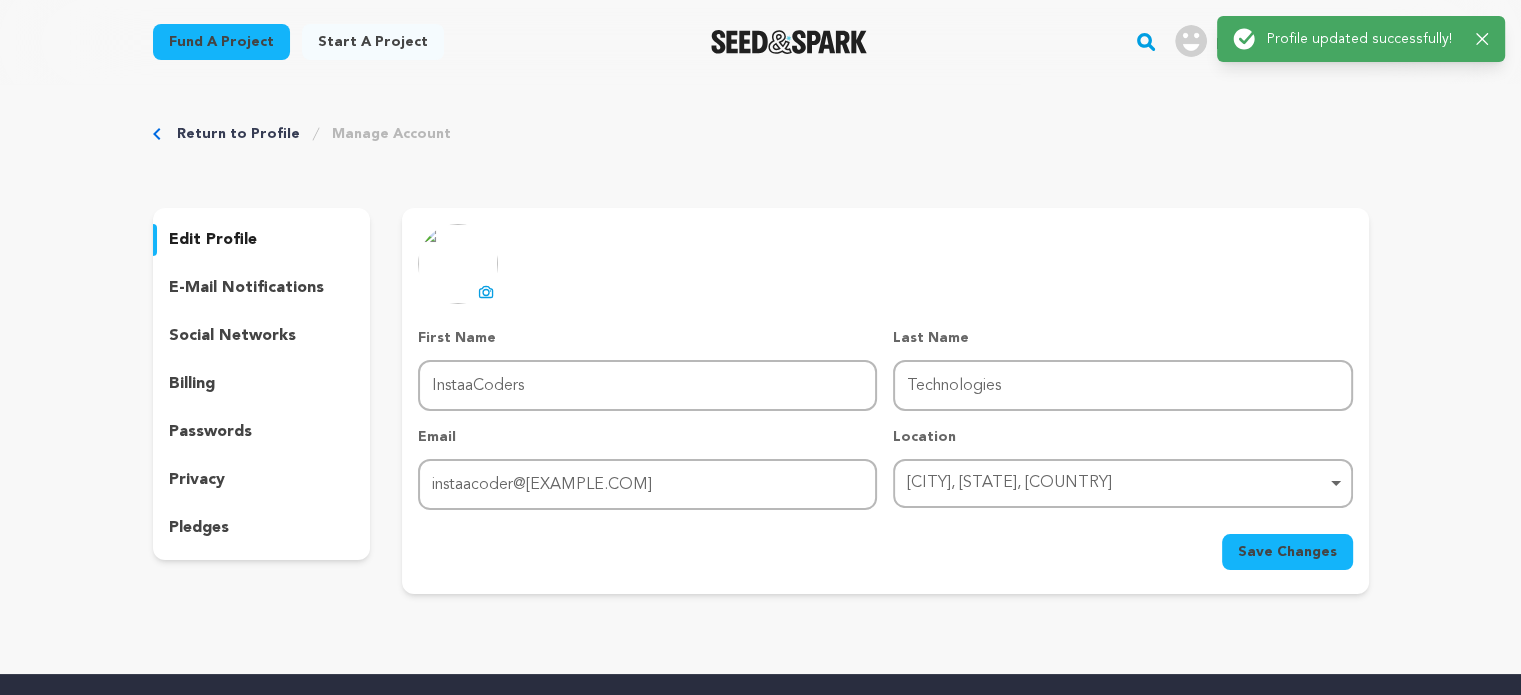 type 